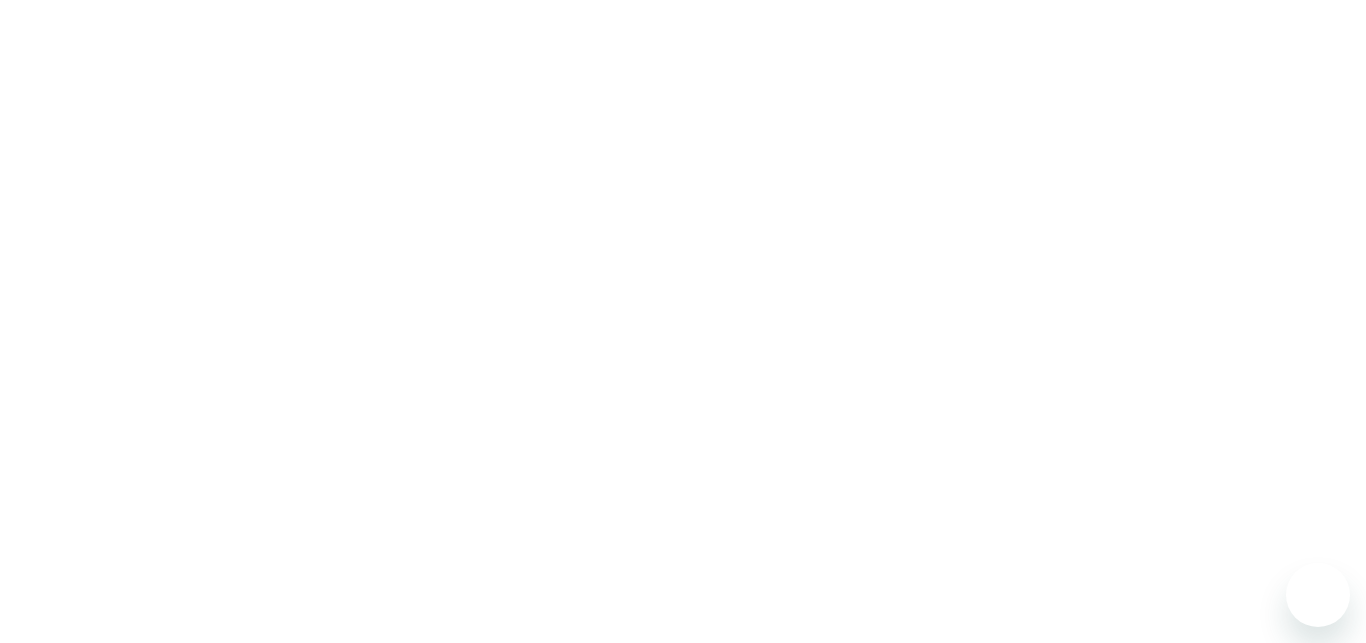 scroll, scrollTop: 0, scrollLeft: 0, axis: both 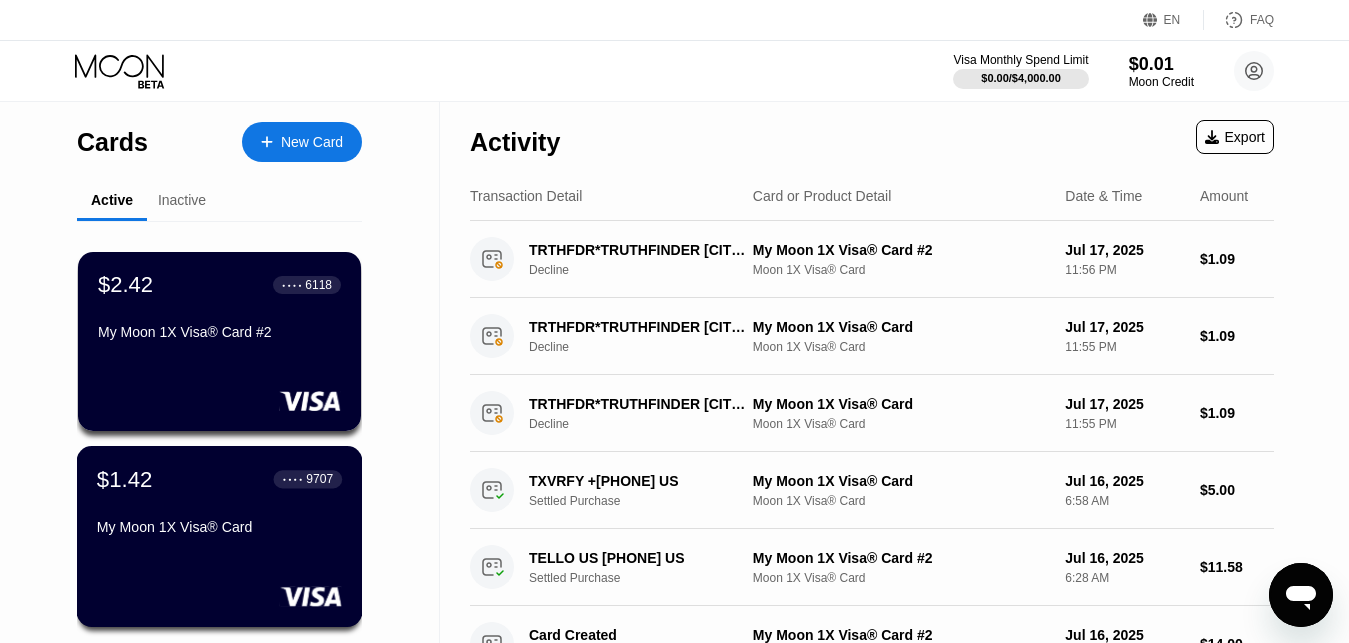 click on "$1.42 ● ● ● ● [CARD_LAST_FOUR] My Moon 1X Visa® Card" at bounding box center [219, 504] 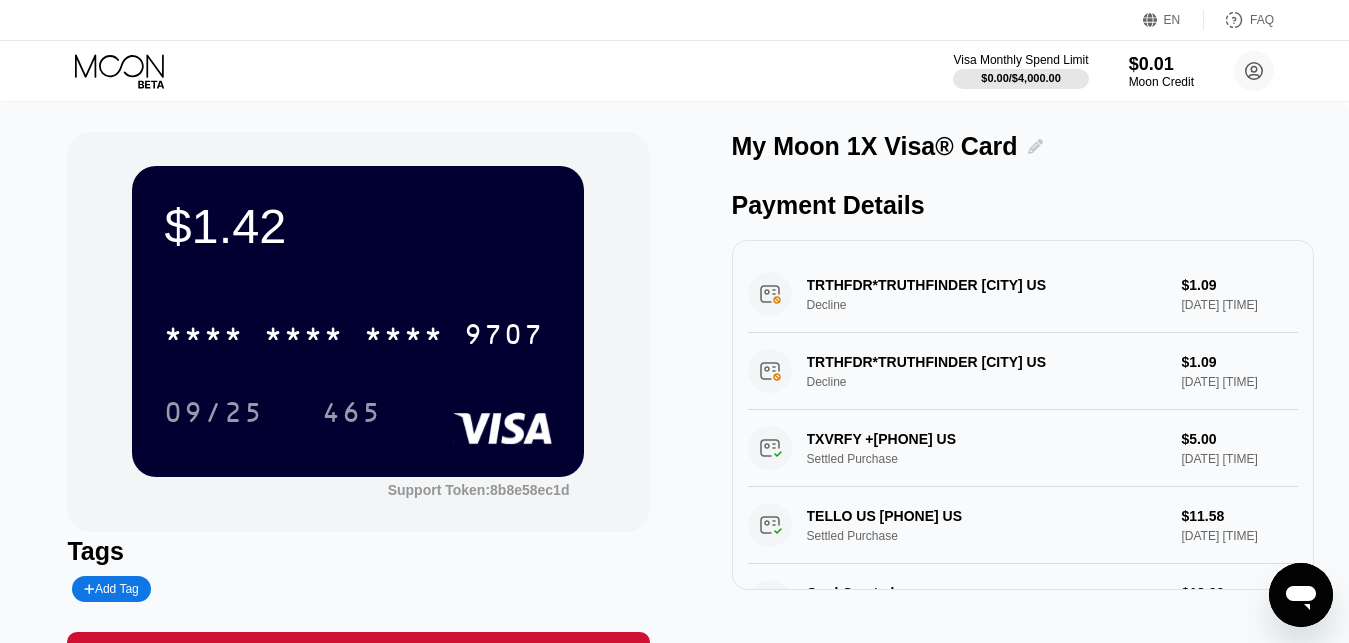 click 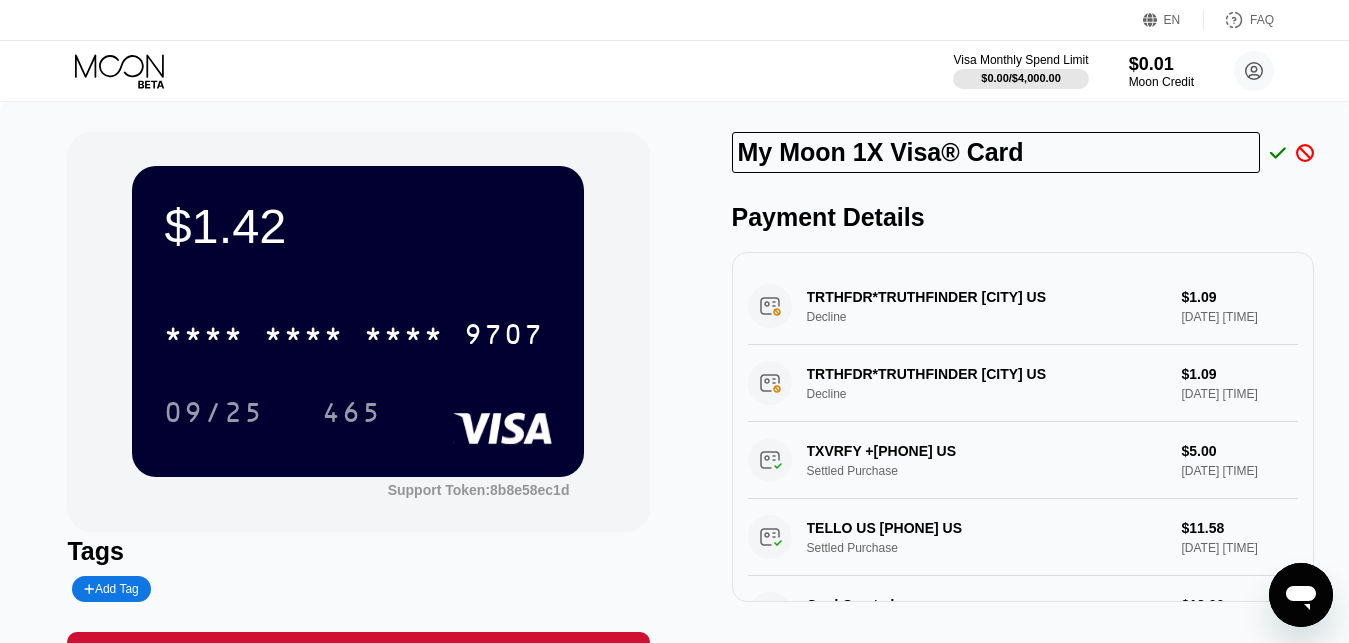 click 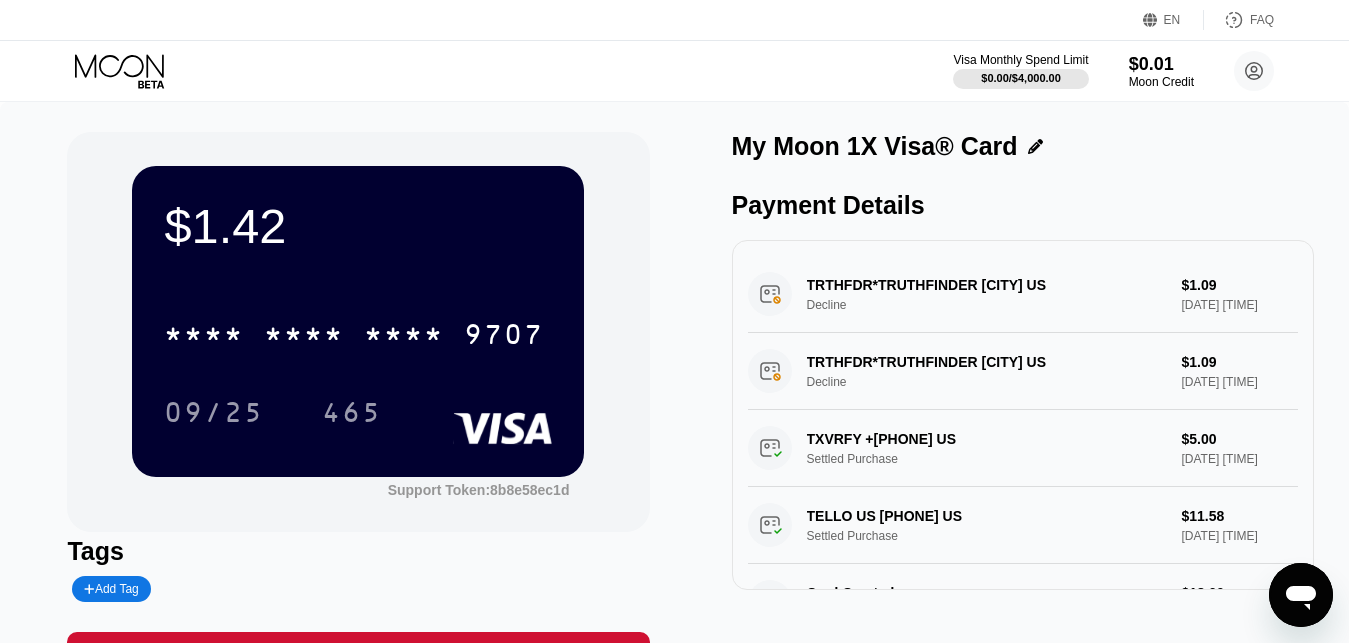 scroll, scrollTop: 120, scrollLeft: 0, axis: vertical 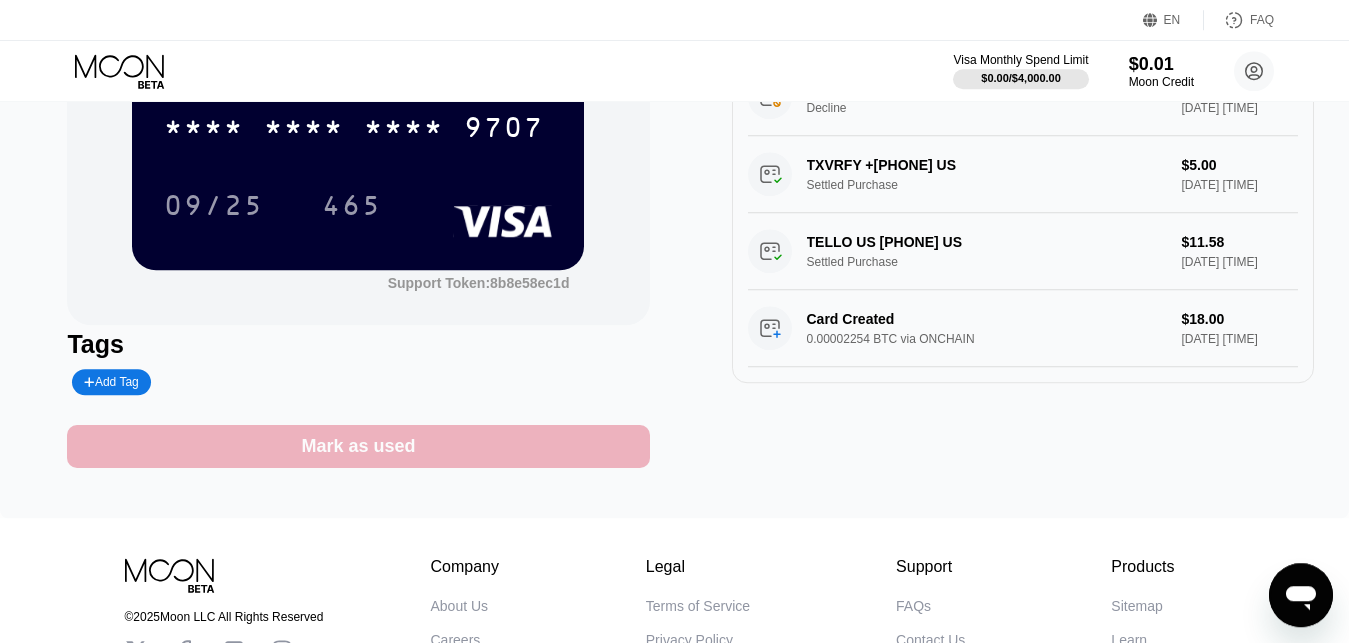 click on "Mark as used" at bounding box center [358, 446] 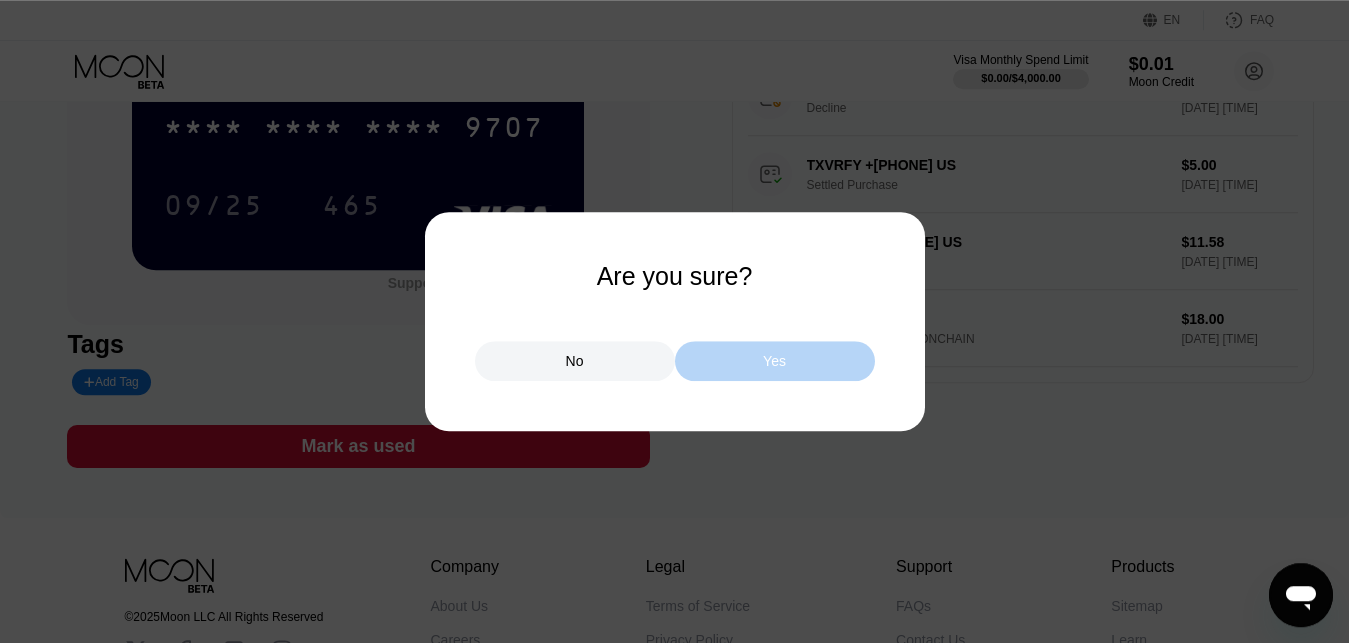 click on "Yes" at bounding box center [775, 361] 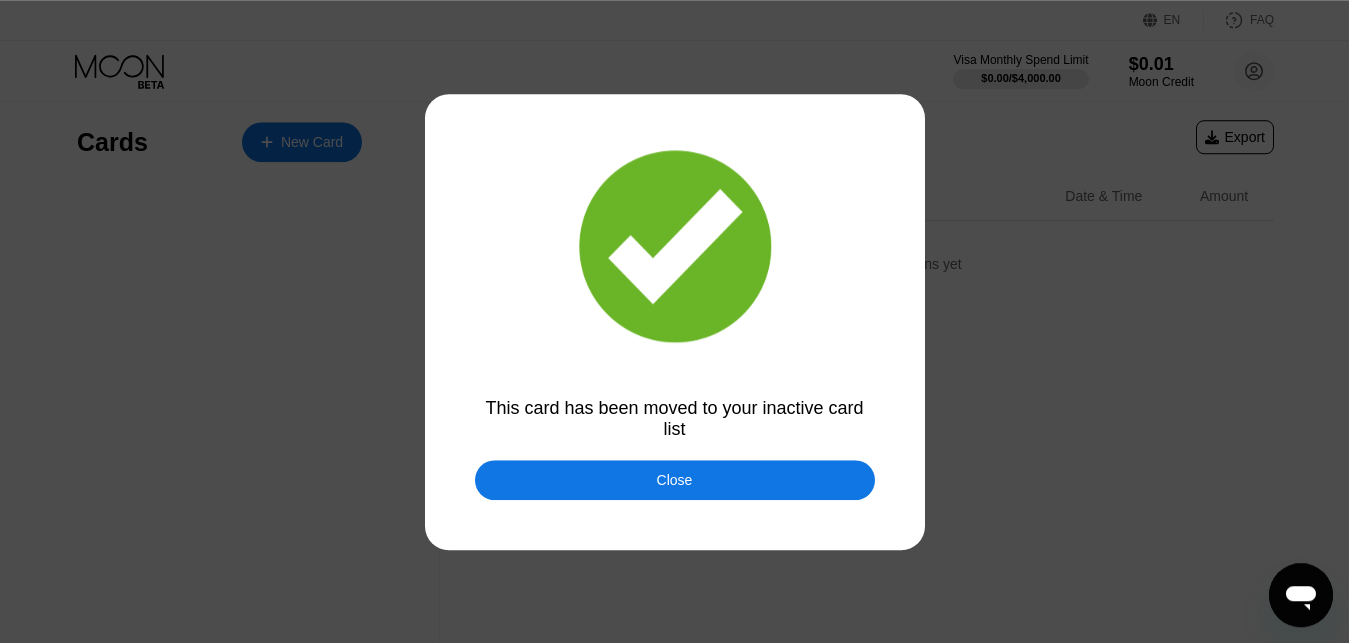 scroll, scrollTop: 0, scrollLeft: 0, axis: both 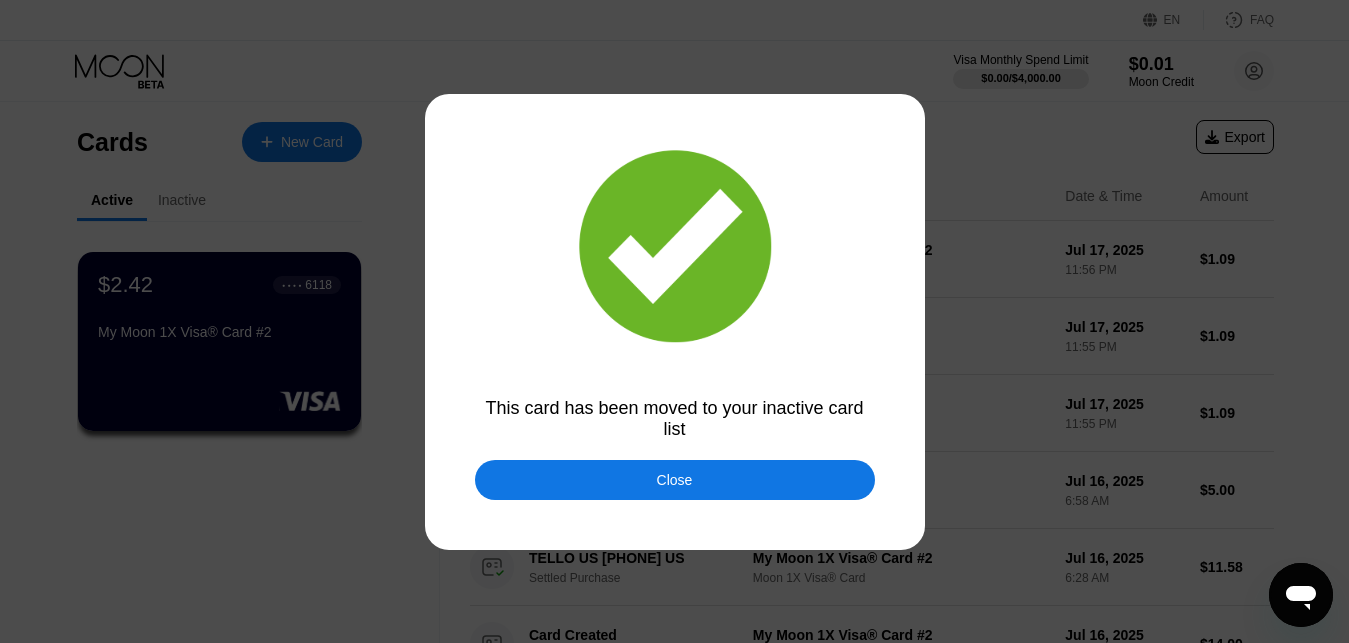 click on "Close" at bounding box center (675, 480) 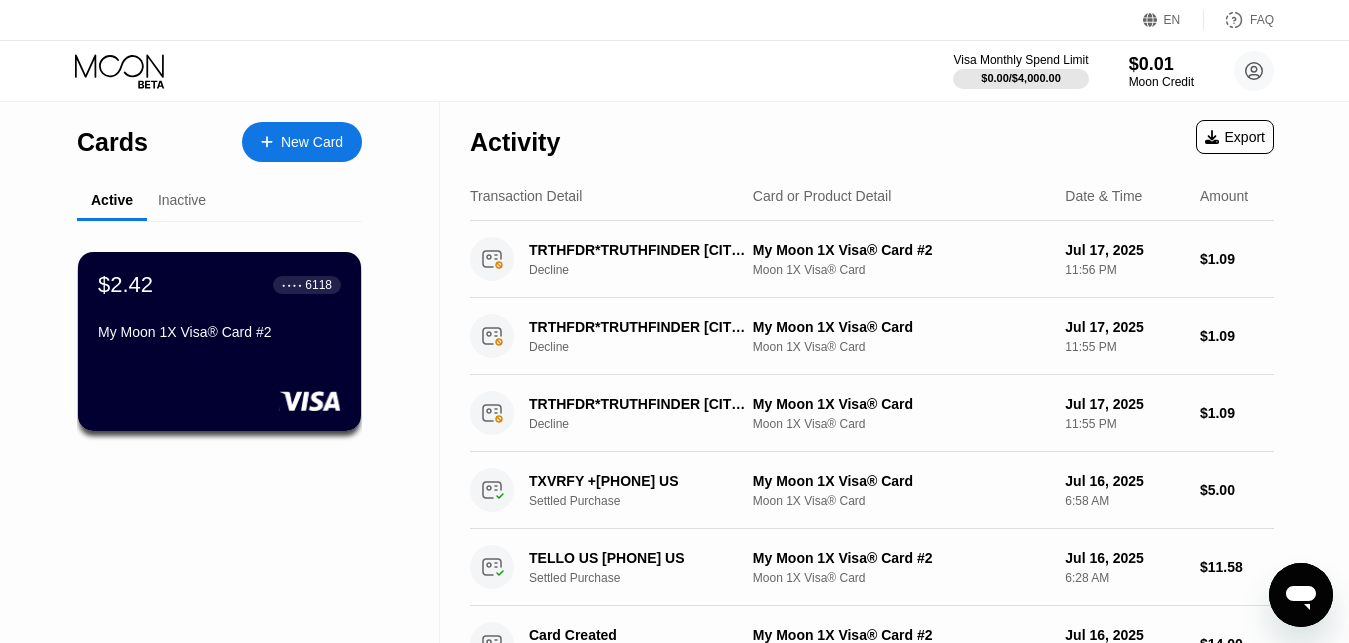 click on "Inactive" at bounding box center [182, 200] 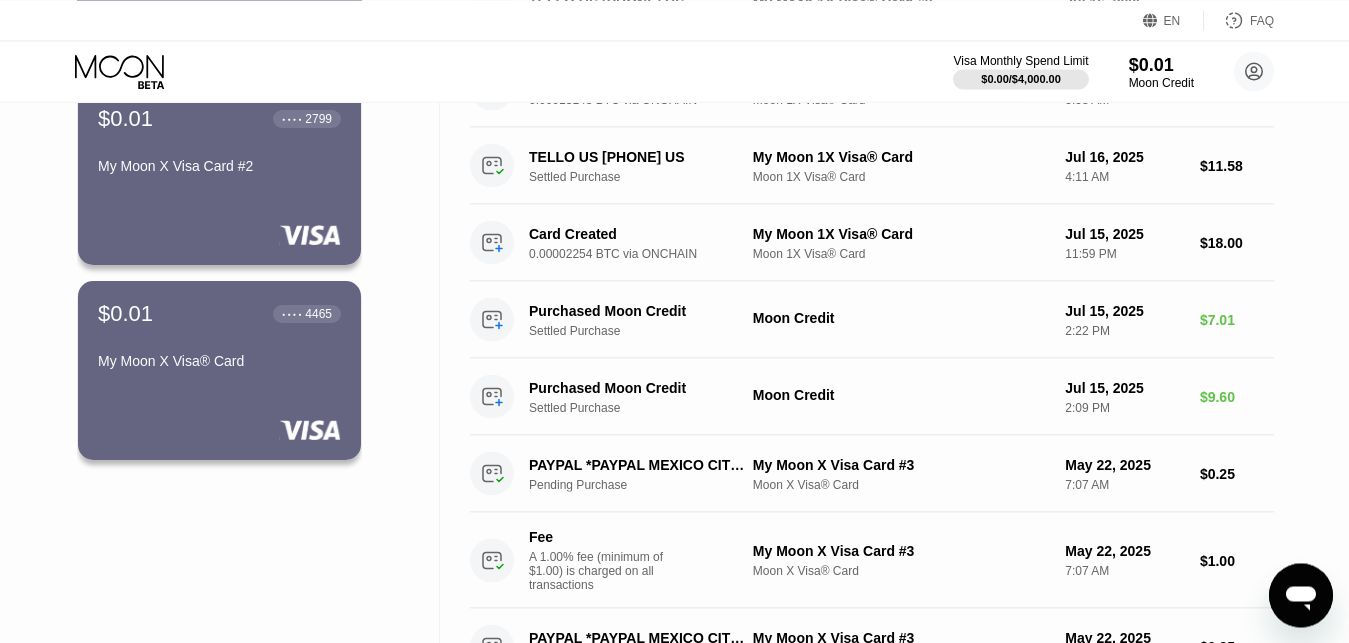 scroll, scrollTop: 558, scrollLeft: 0, axis: vertical 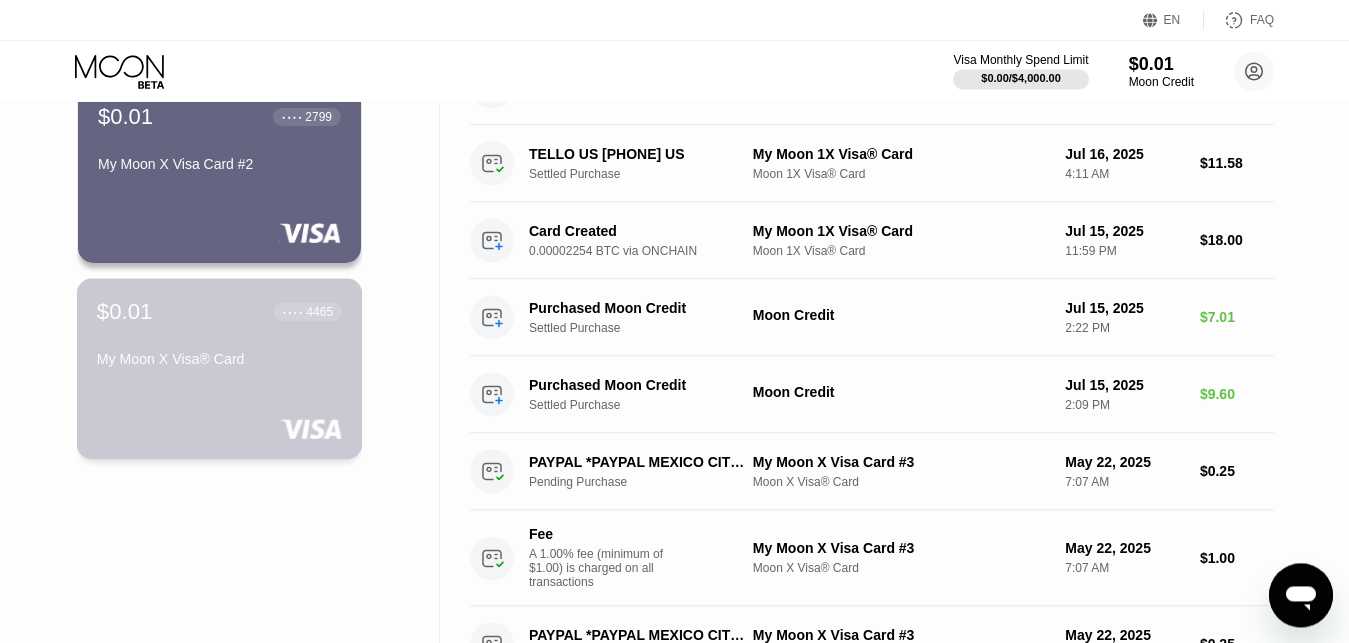 click on "$0.01 ● ● ● ● [CARD_LAST_FOUR] My Moon X Visa® Card" at bounding box center [220, 368] 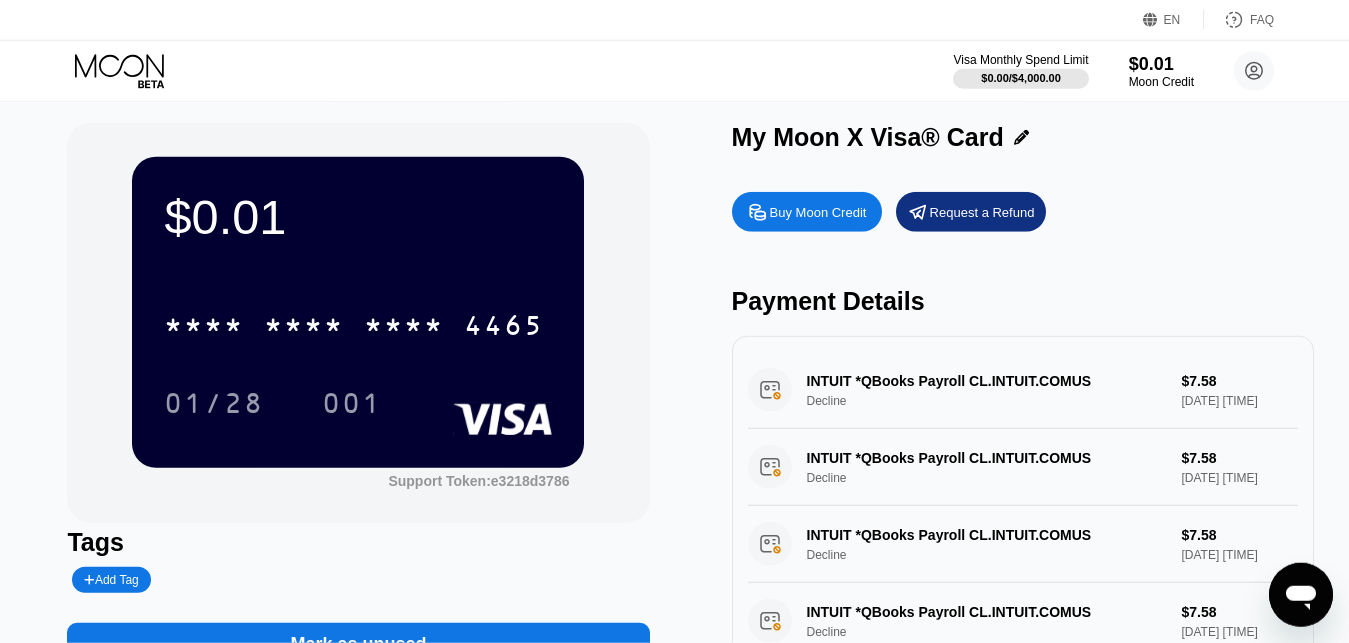 scroll, scrollTop: 10, scrollLeft: 0, axis: vertical 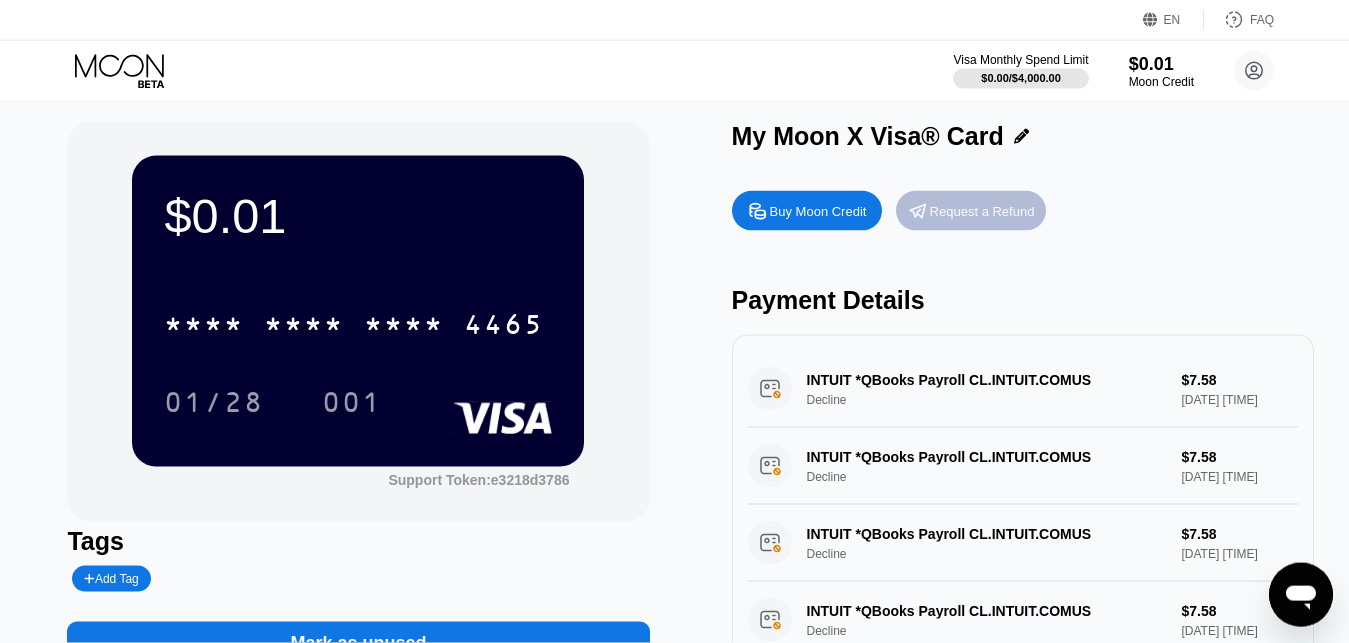 click on "Request a Refund" at bounding box center [982, 211] 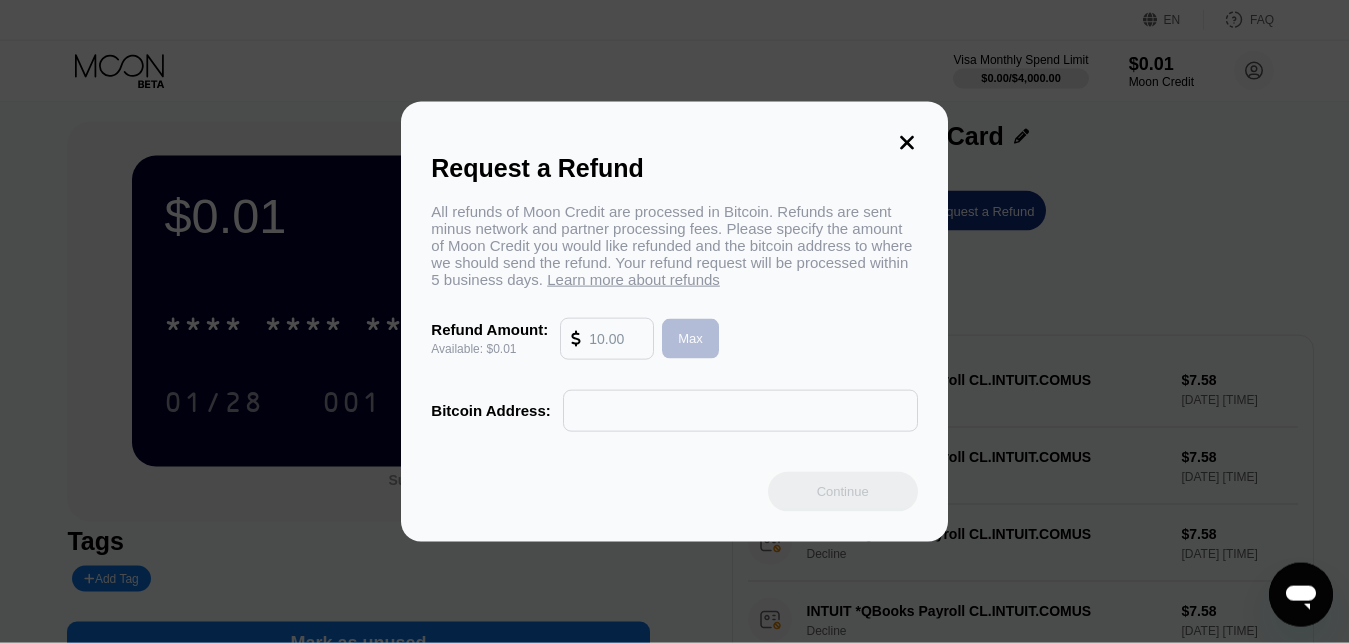 click on "Max" at bounding box center (690, 339) 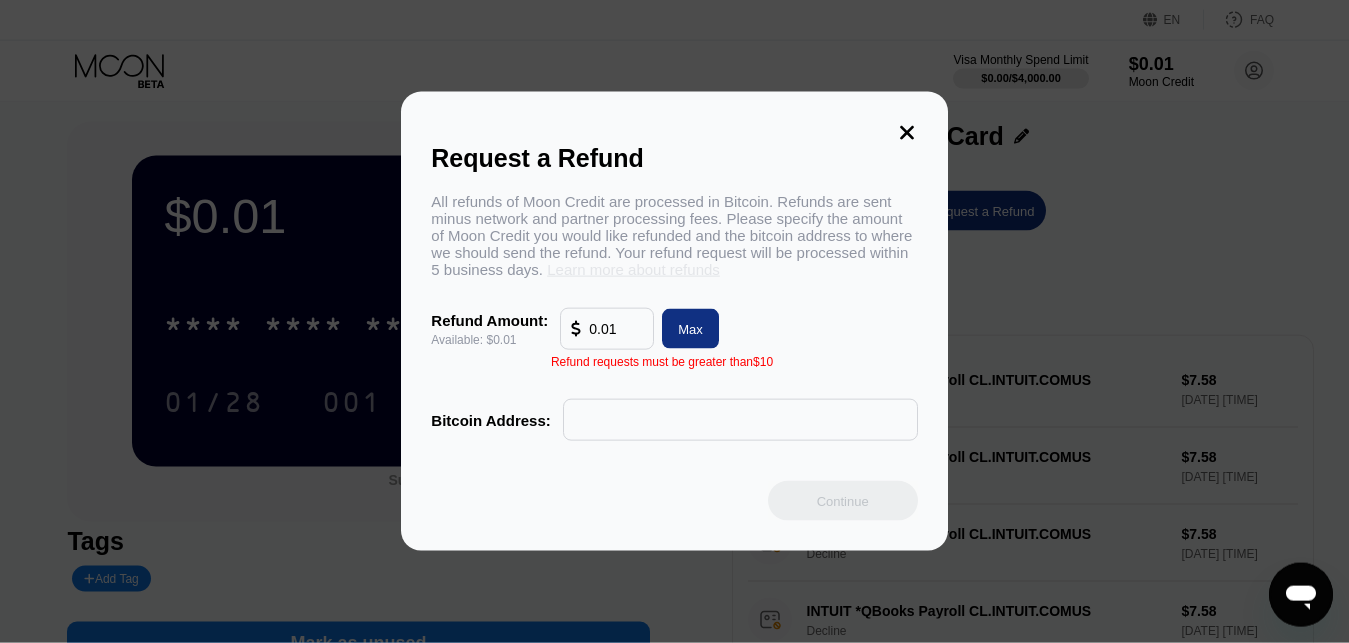 click on "Learn more about refunds" at bounding box center (633, 269) 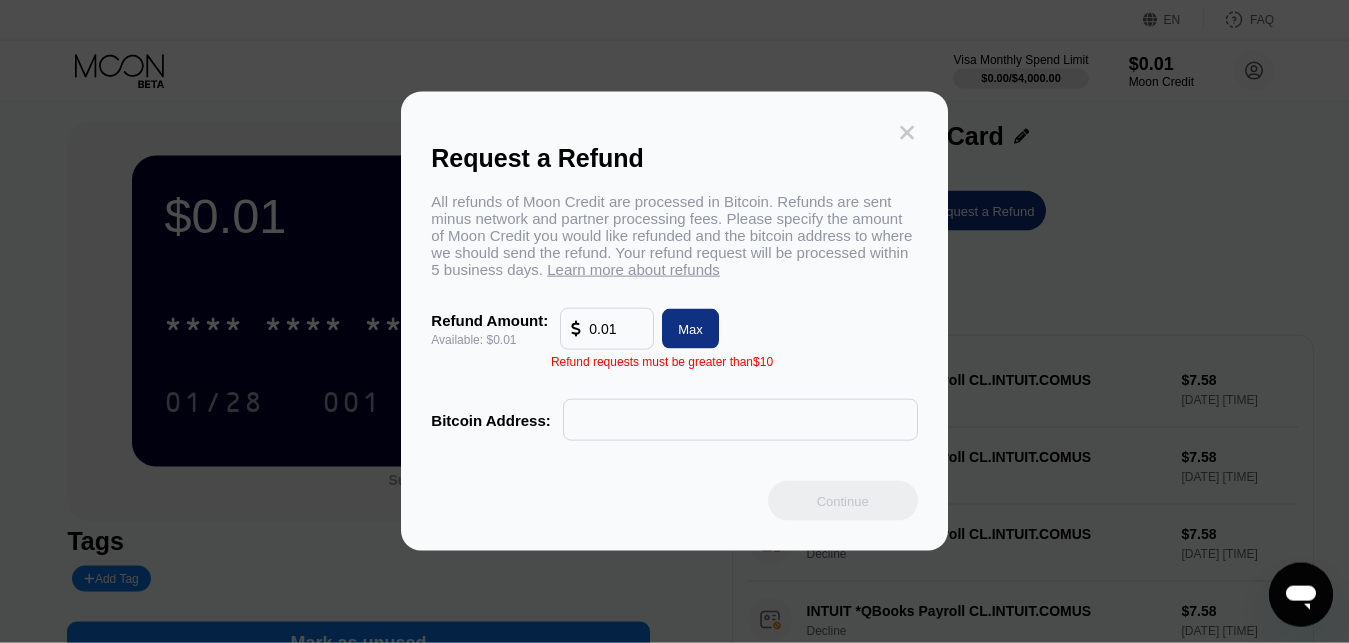 click 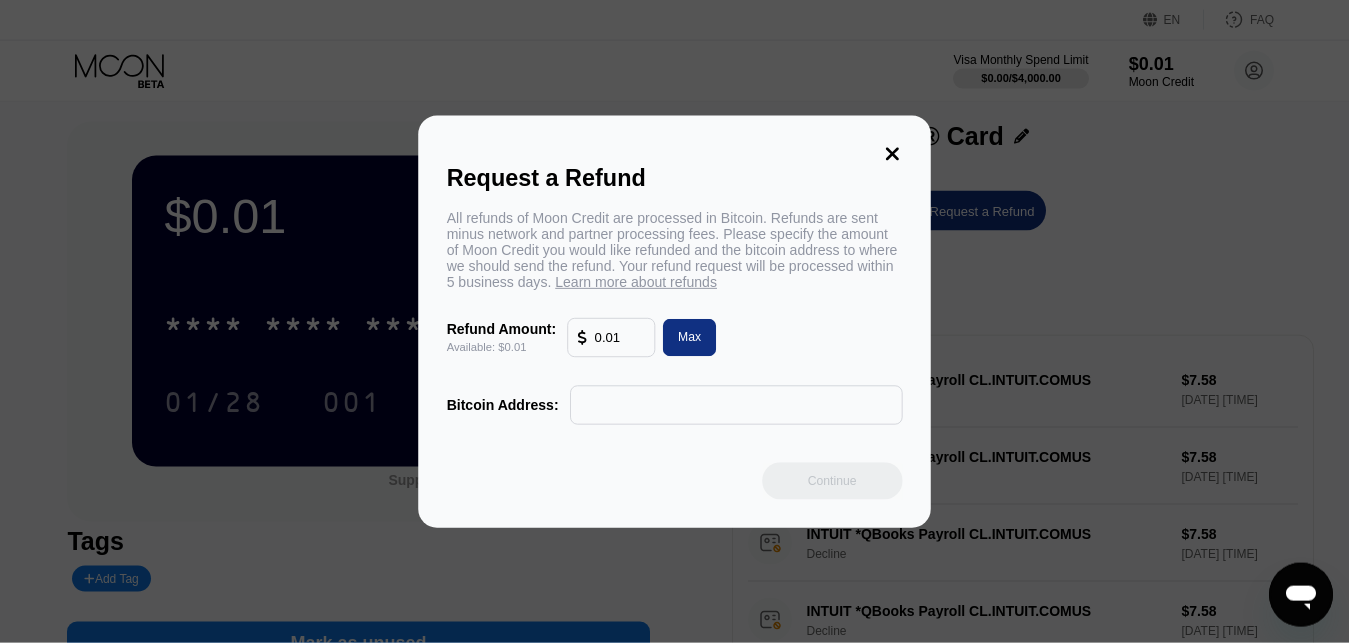 type 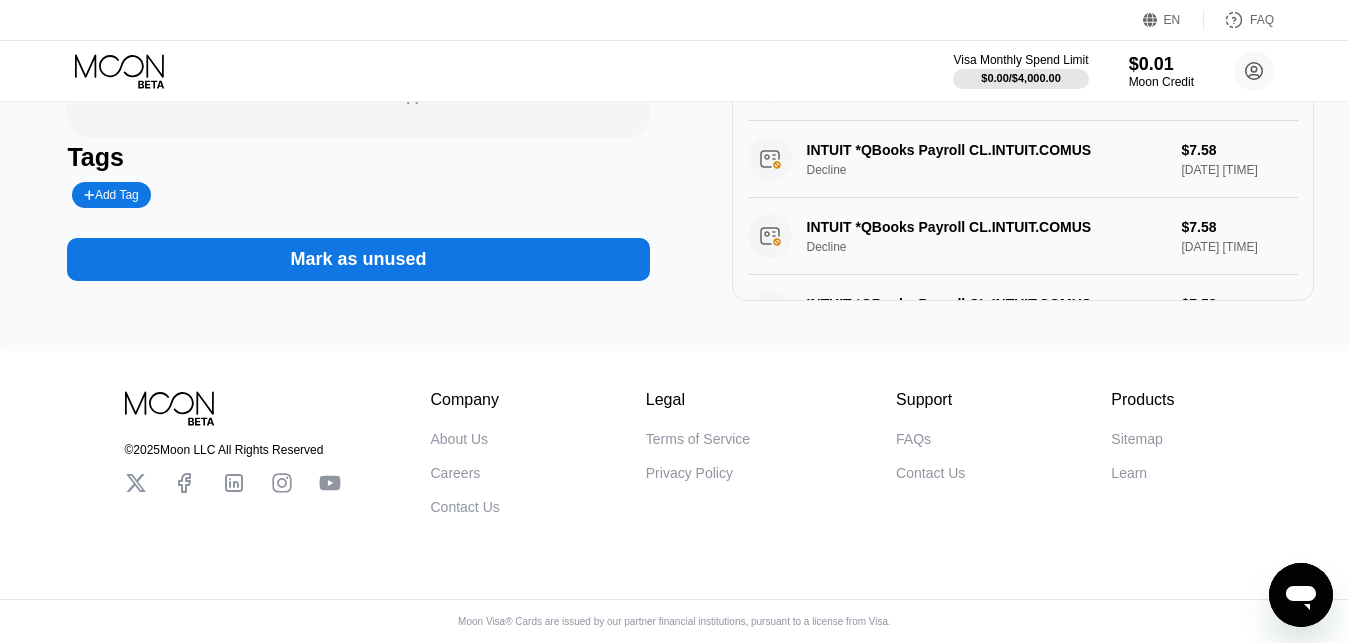scroll, scrollTop: 0, scrollLeft: 0, axis: both 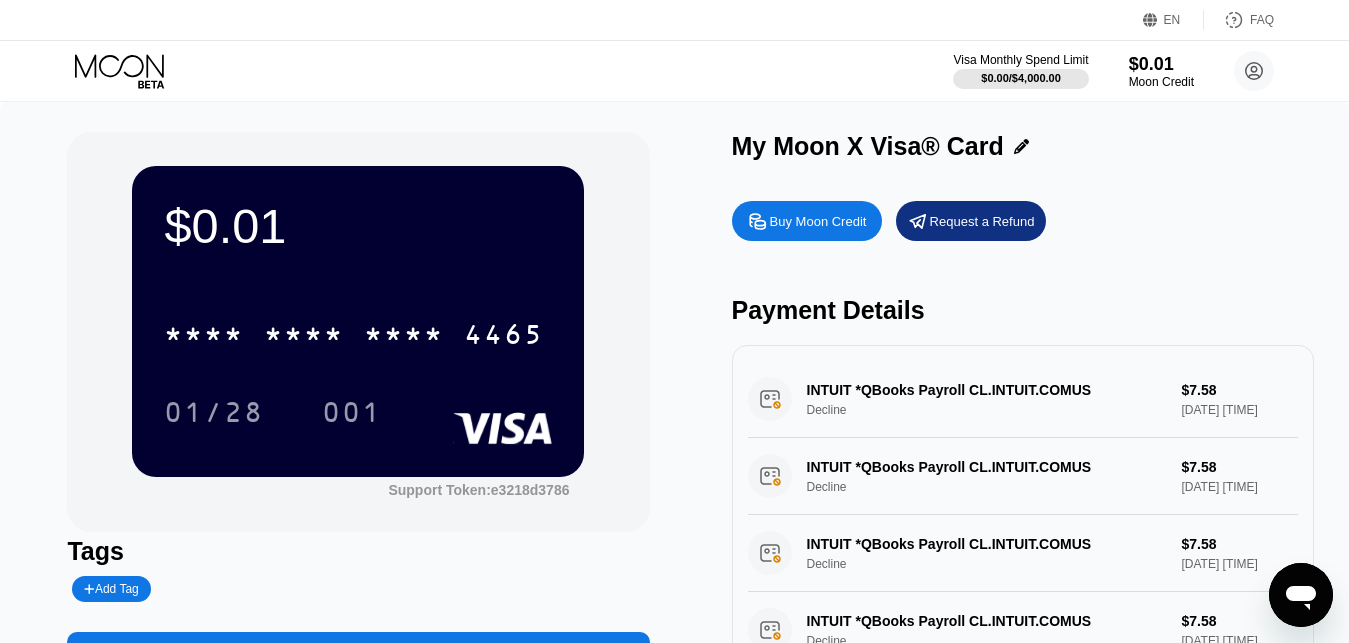 click 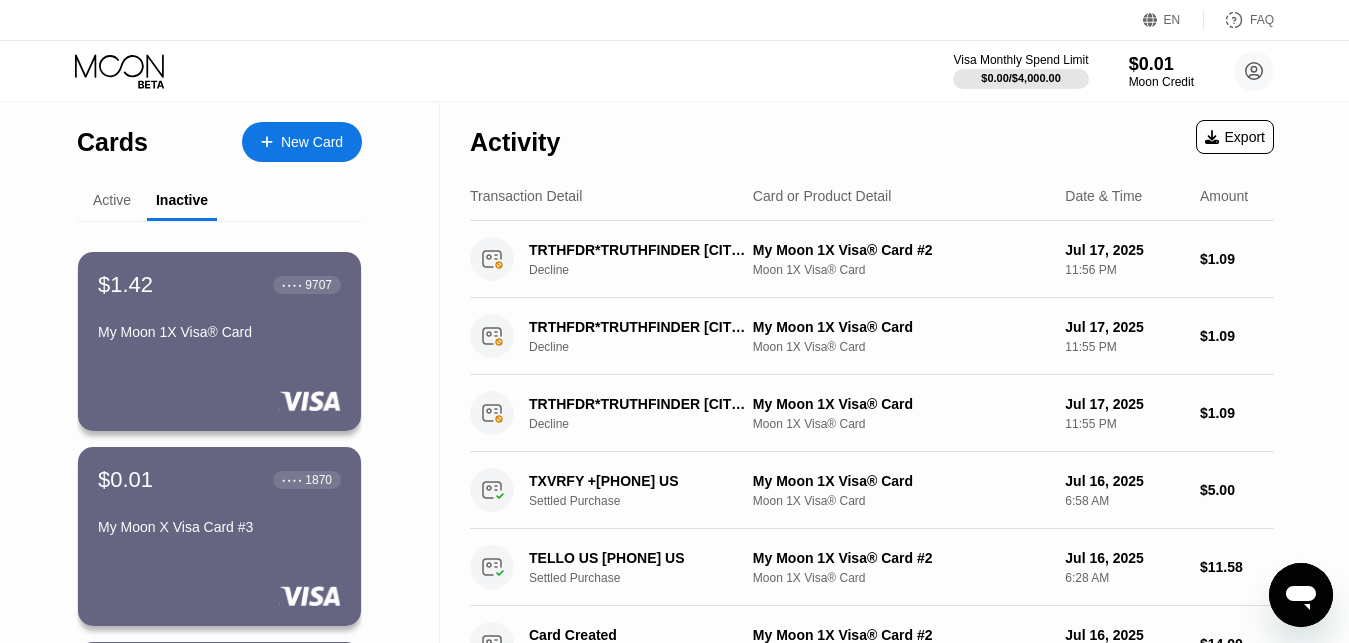 click on "Active" at bounding box center [112, 200] 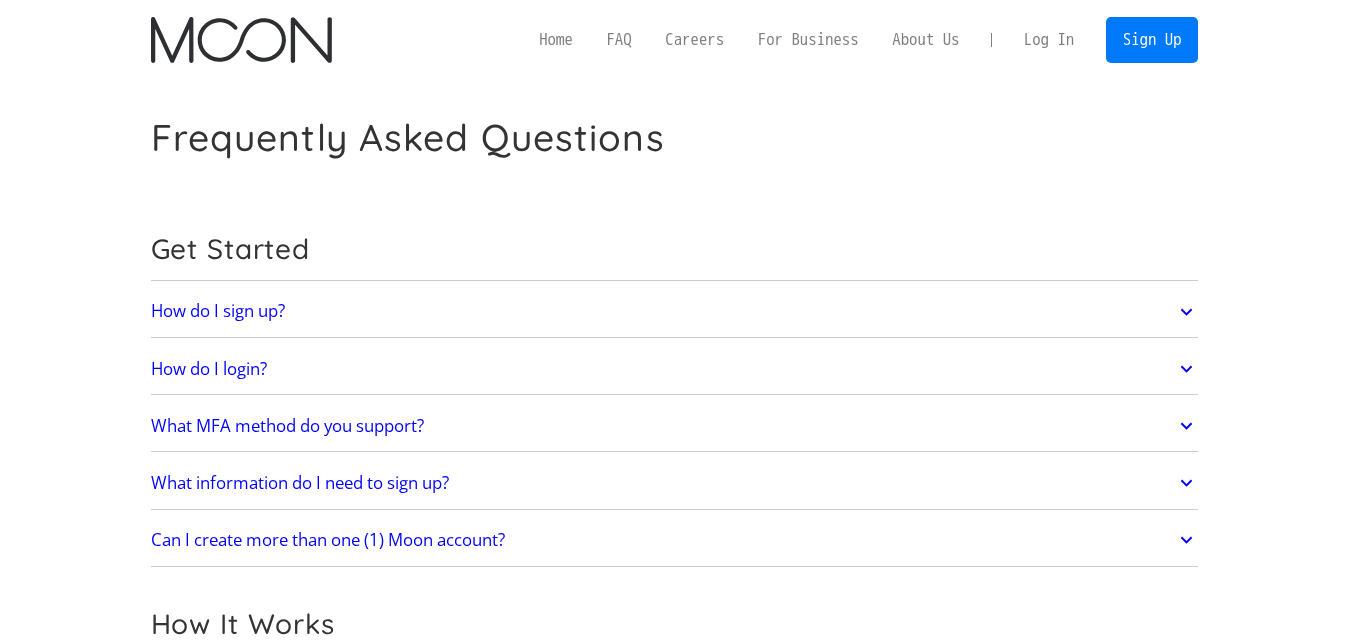 scroll, scrollTop: 0, scrollLeft: 0, axis: both 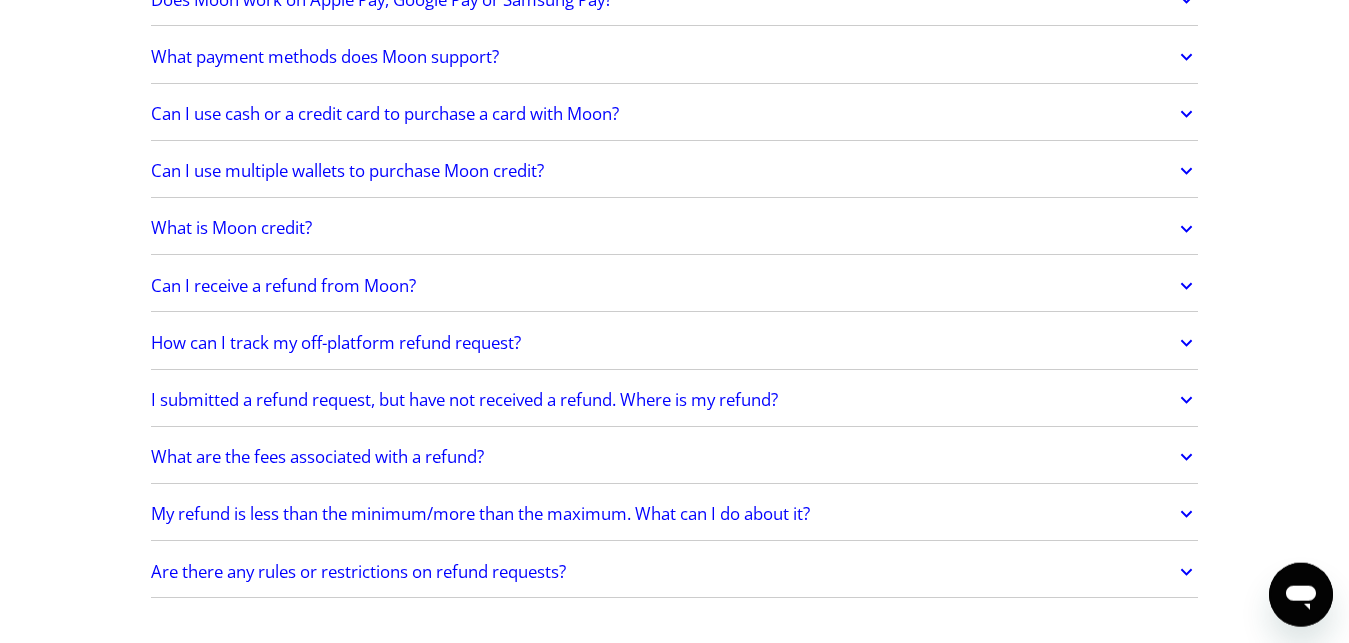 click on "Can I receive a refund from Moon?" at bounding box center [675, 286] 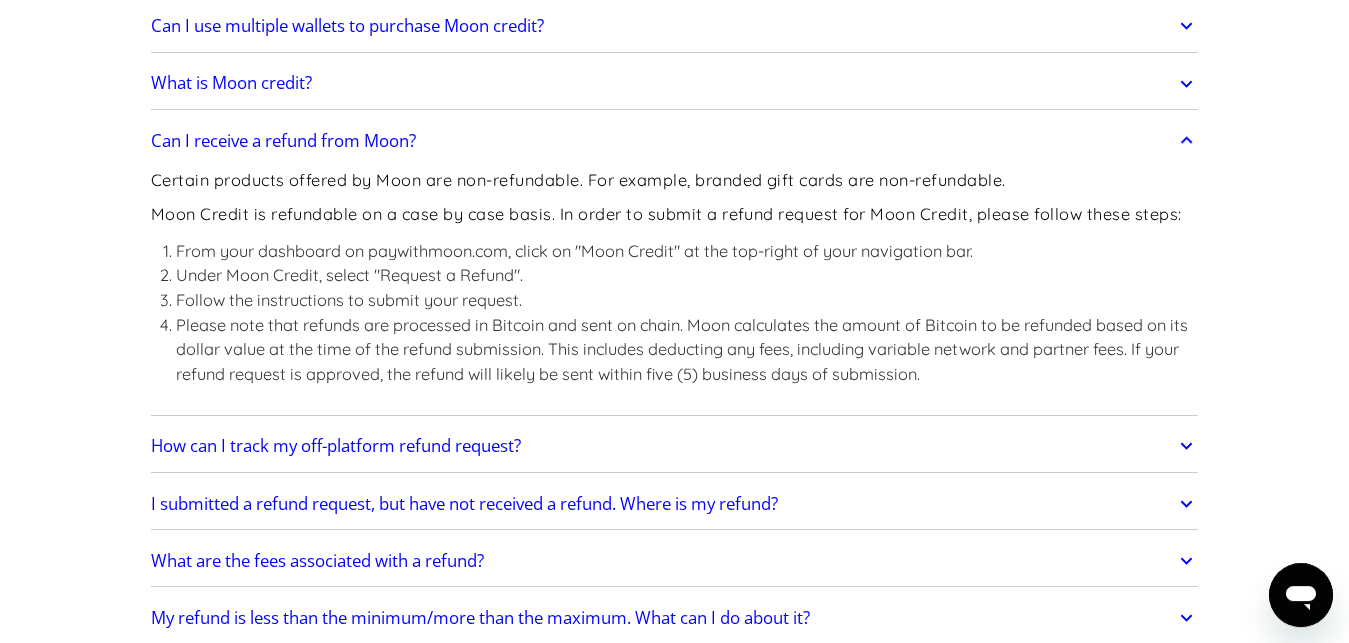 scroll, scrollTop: 1012, scrollLeft: 0, axis: vertical 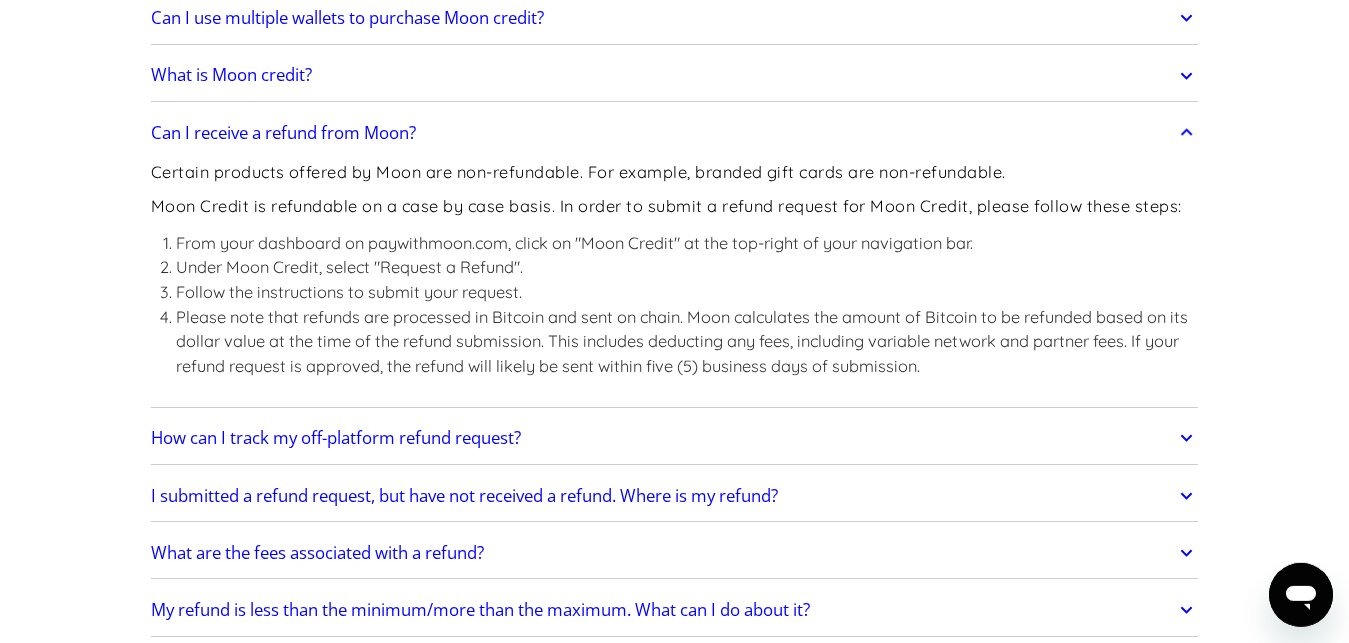 click on "How can I track my off-platform refund request?" at bounding box center [675, 438] 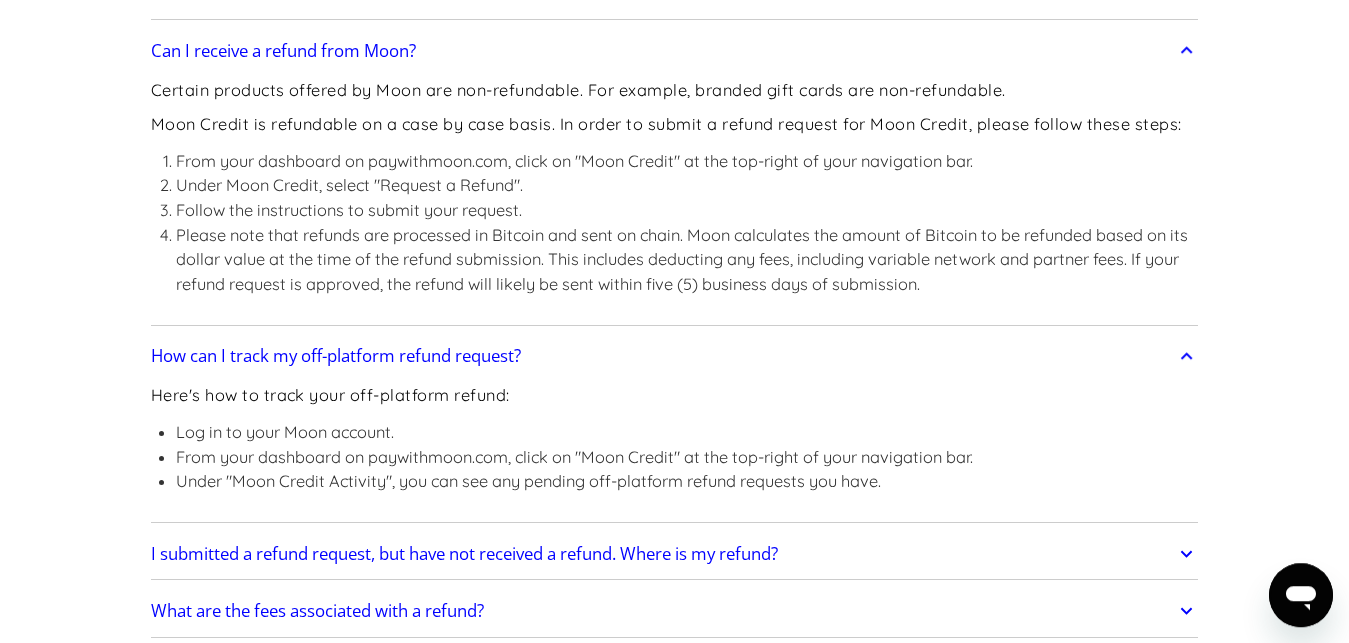 scroll, scrollTop: 1096, scrollLeft: 0, axis: vertical 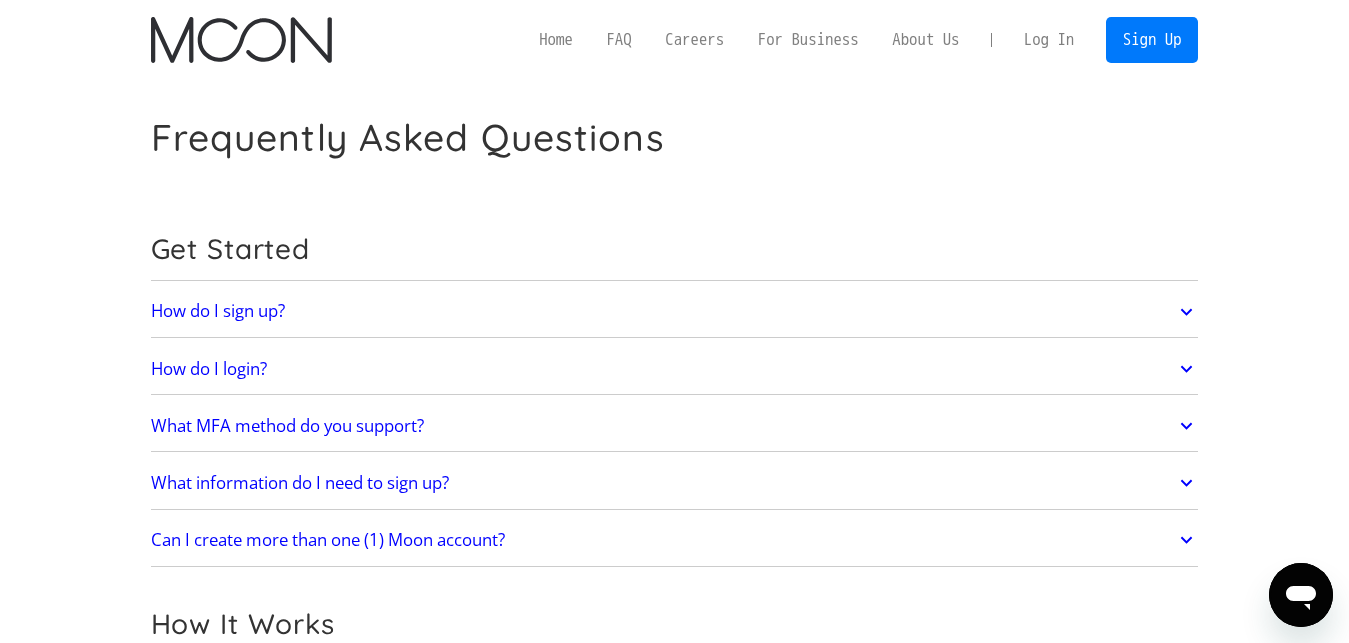 click on "Log In" at bounding box center [1049, 40] 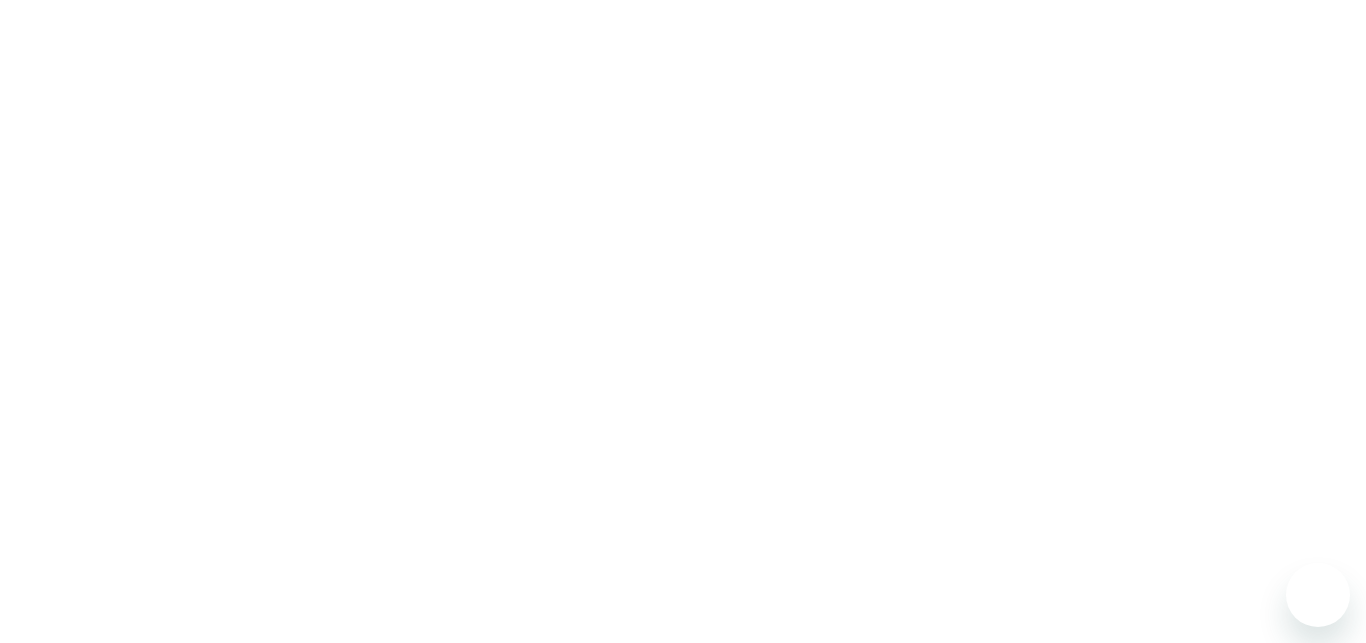 scroll, scrollTop: 0, scrollLeft: 0, axis: both 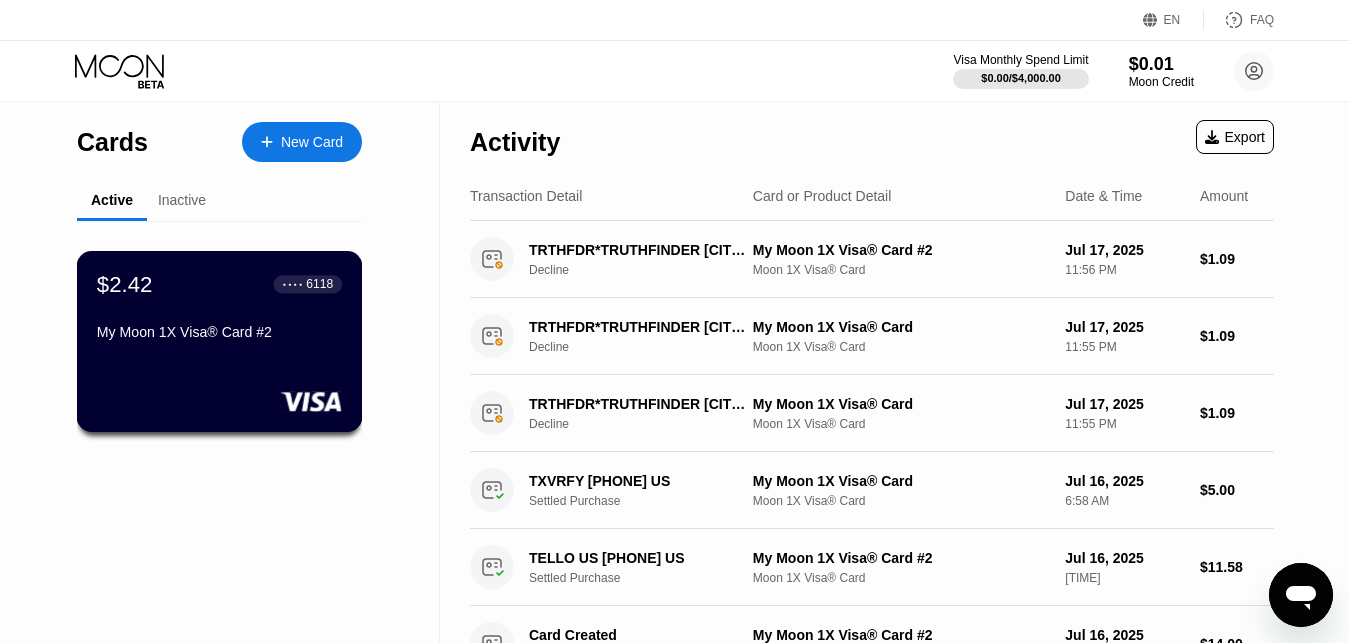 click on "My Moon 1X Visa® Card #2" at bounding box center [219, 332] 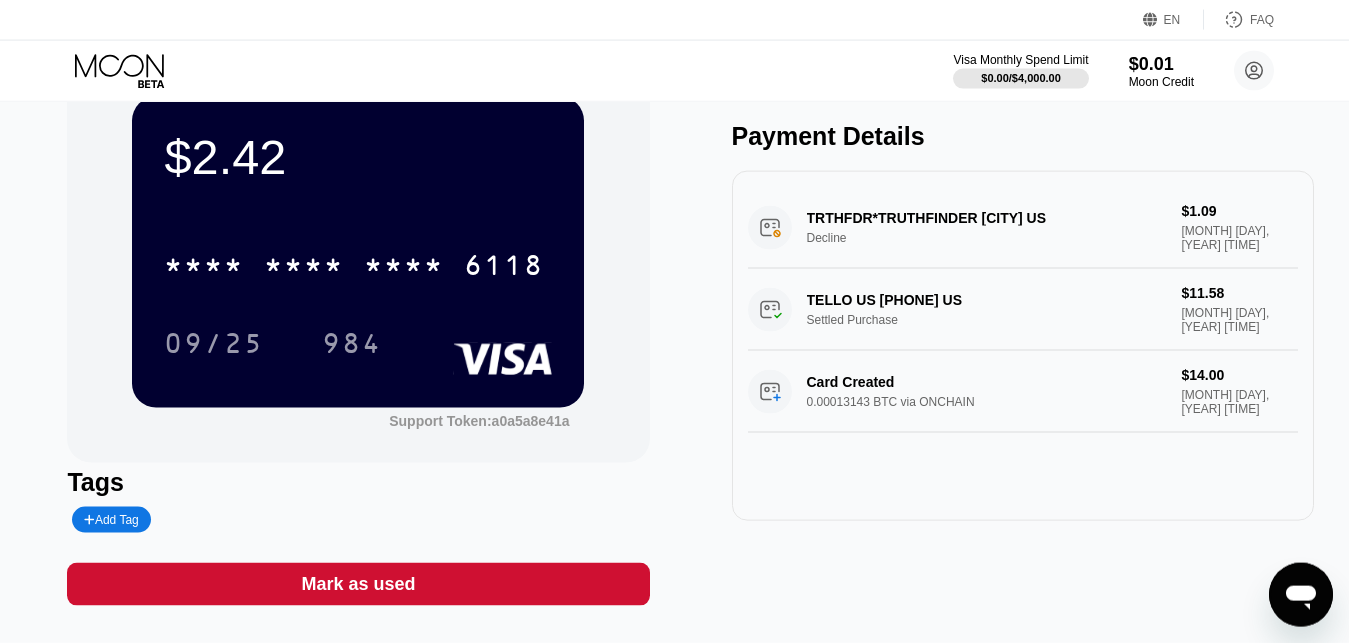 scroll, scrollTop: 0, scrollLeft: 0, axis: both 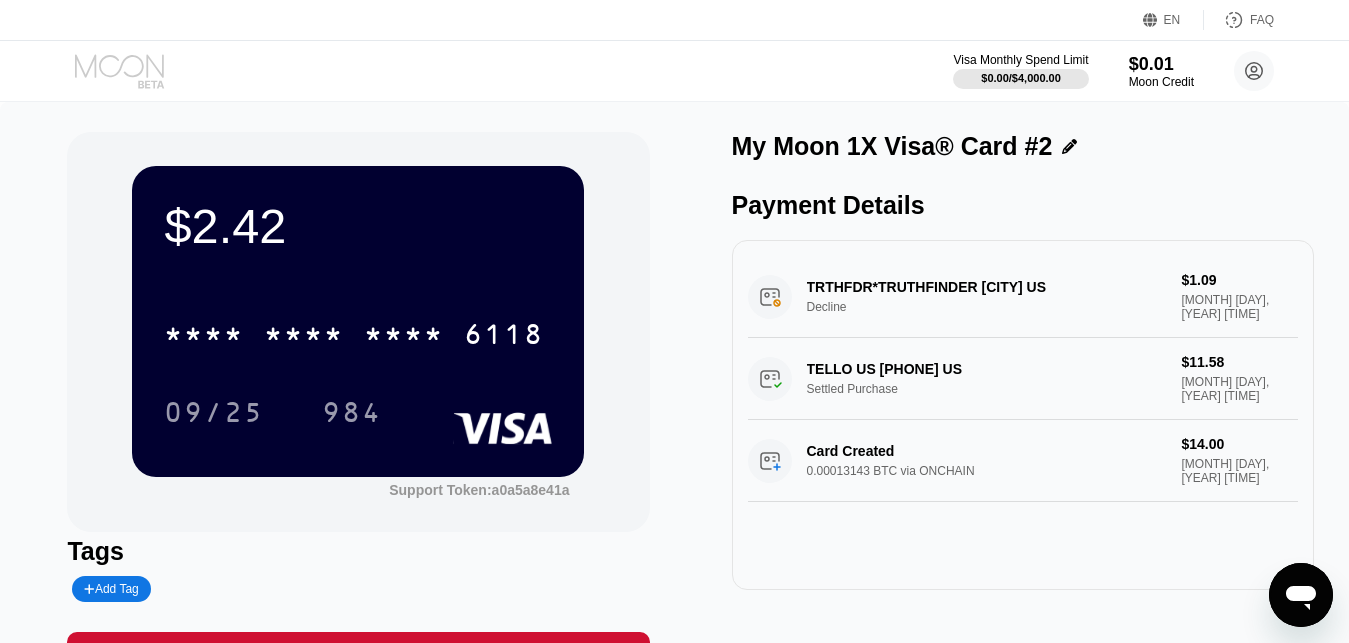 click 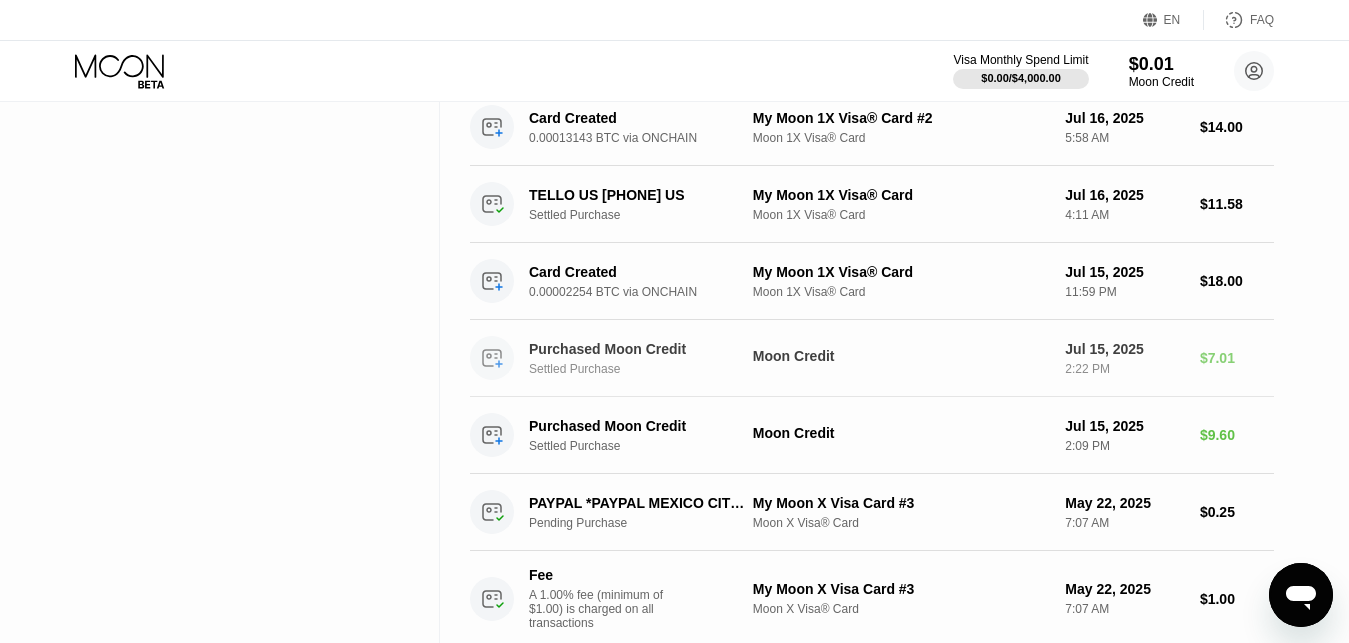 scroll, scrollTop: 999, scrollLeft: 0, axis: vertical 